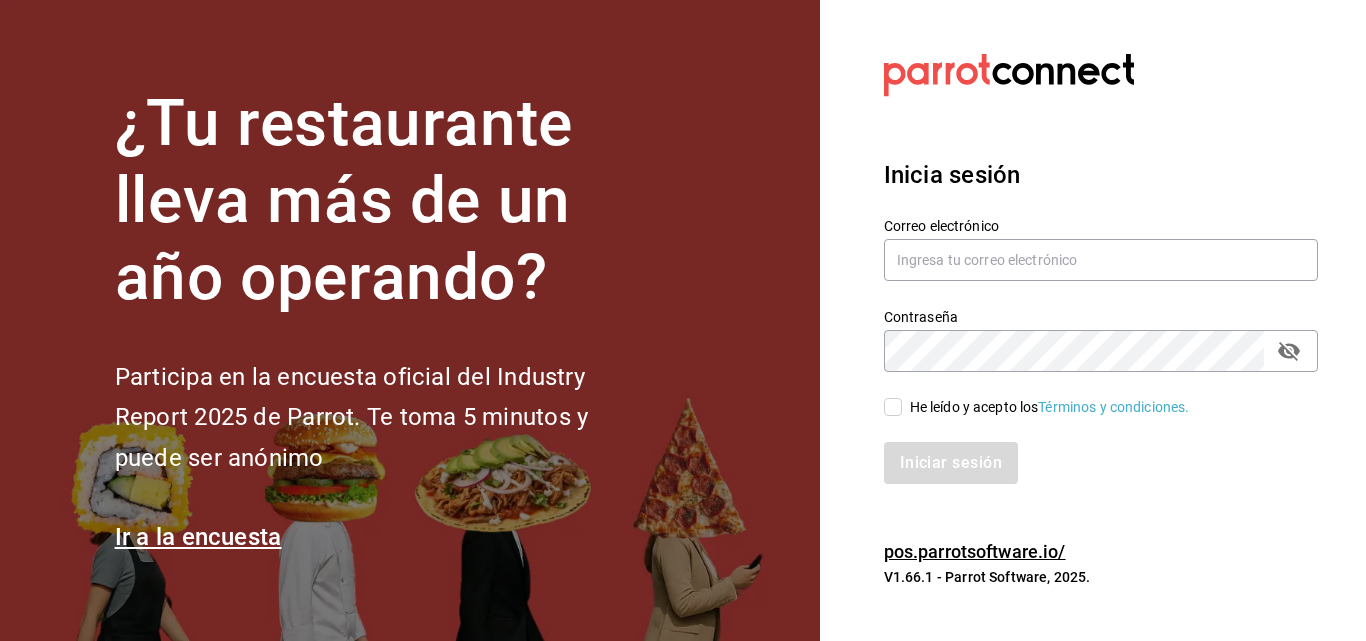 scroll, scrollTop: 0, scrollLeft: 0, axis: both 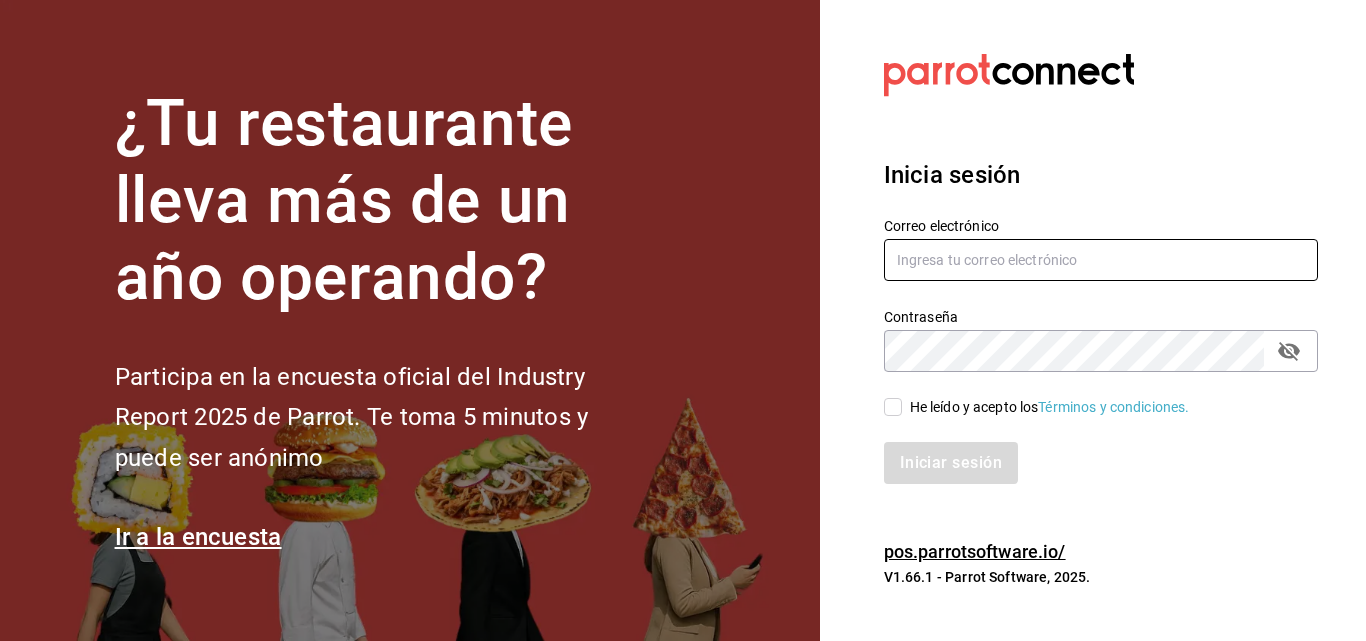 type on "info@motin.mx" 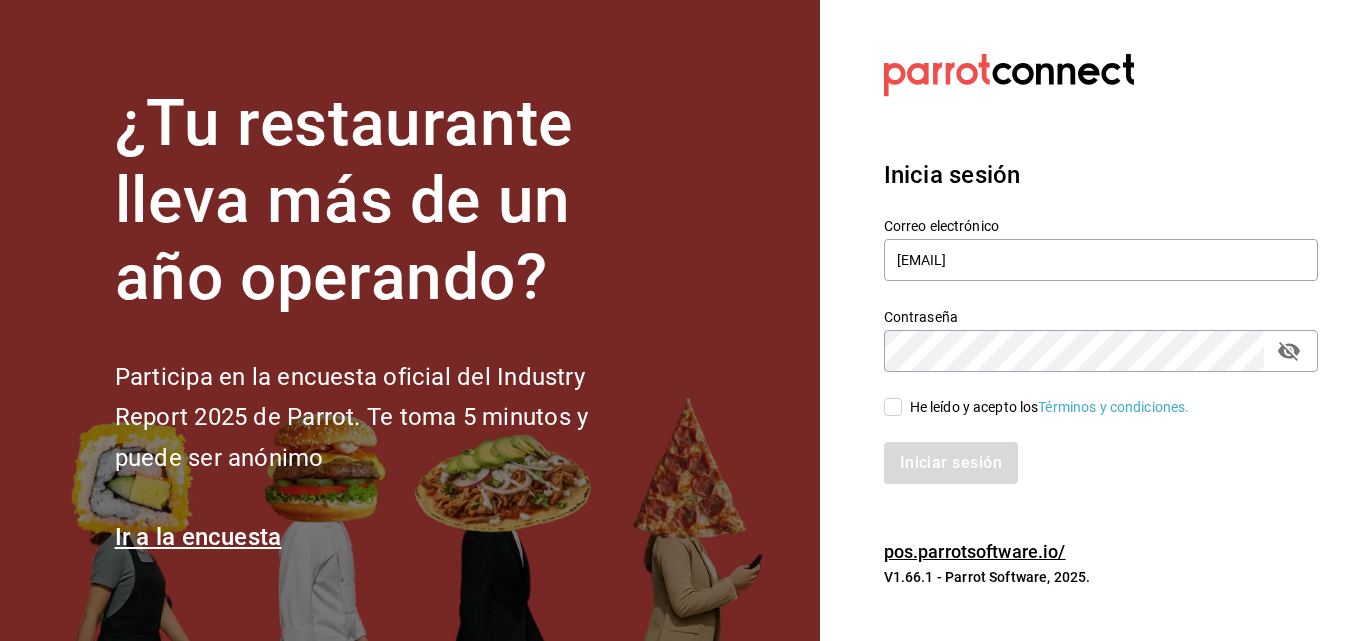 click on "He leído y acepto los  Términos y condiciones." at bounding box center (893, 407) 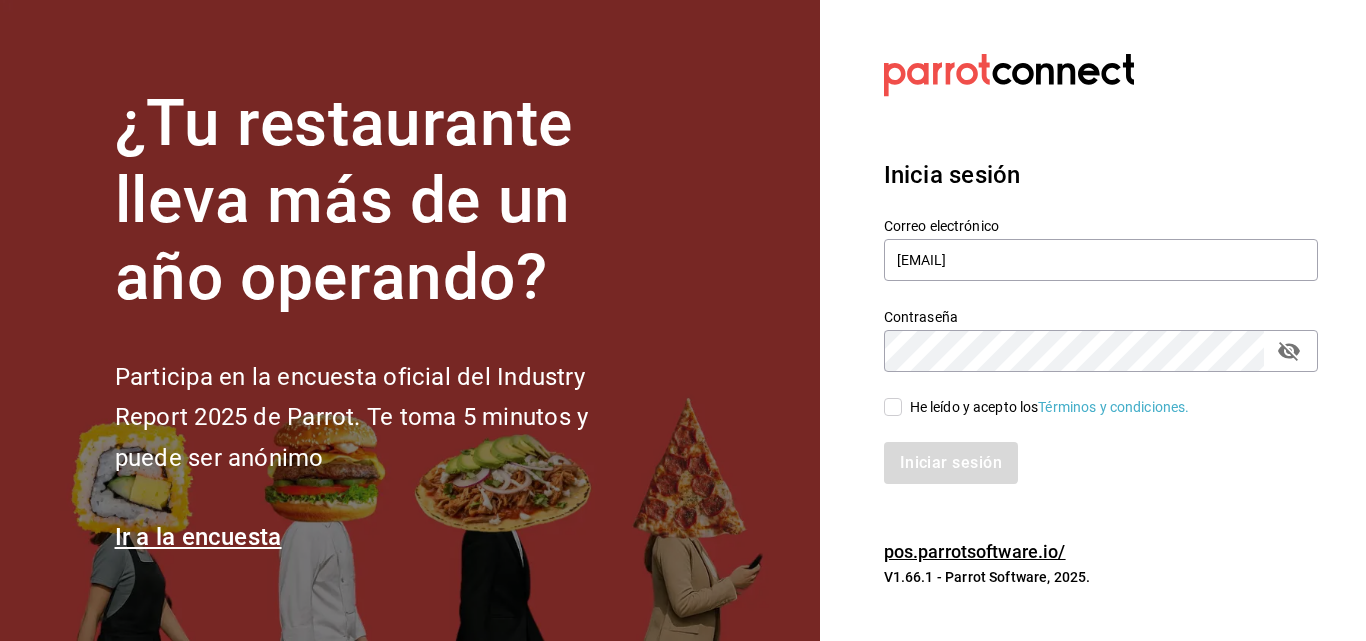 checkbox on "true" 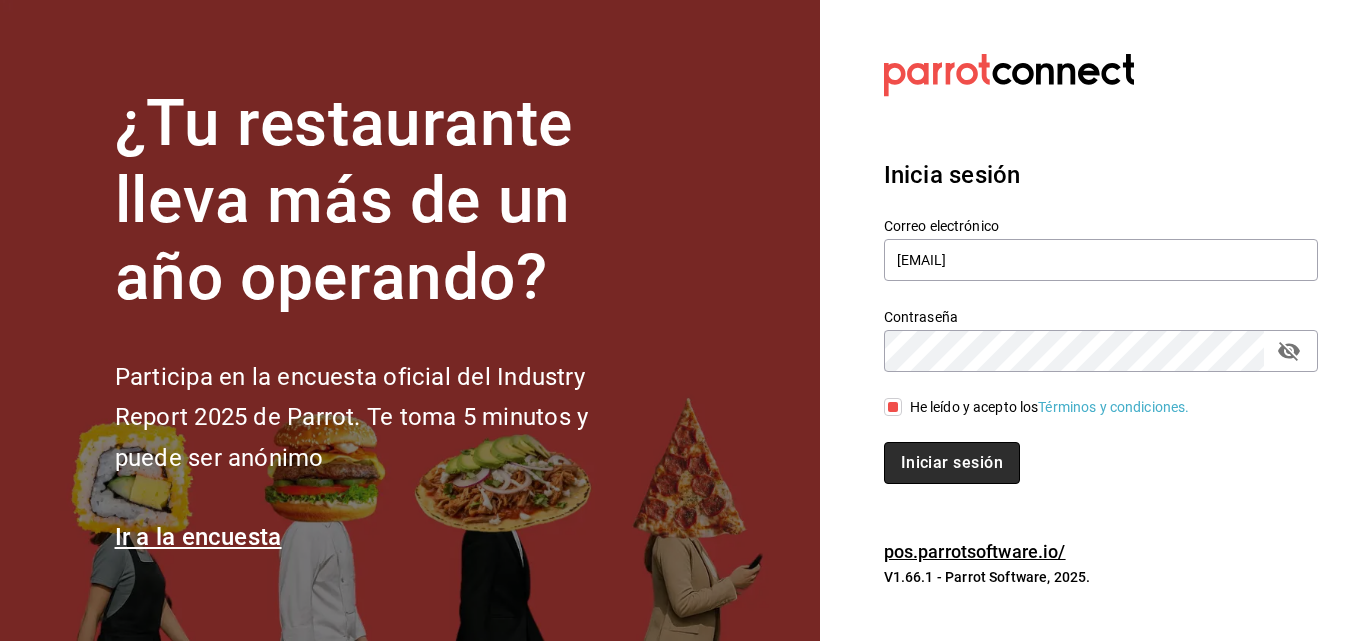 click on "Iniciar sesión" at bounding box center [952, 463] 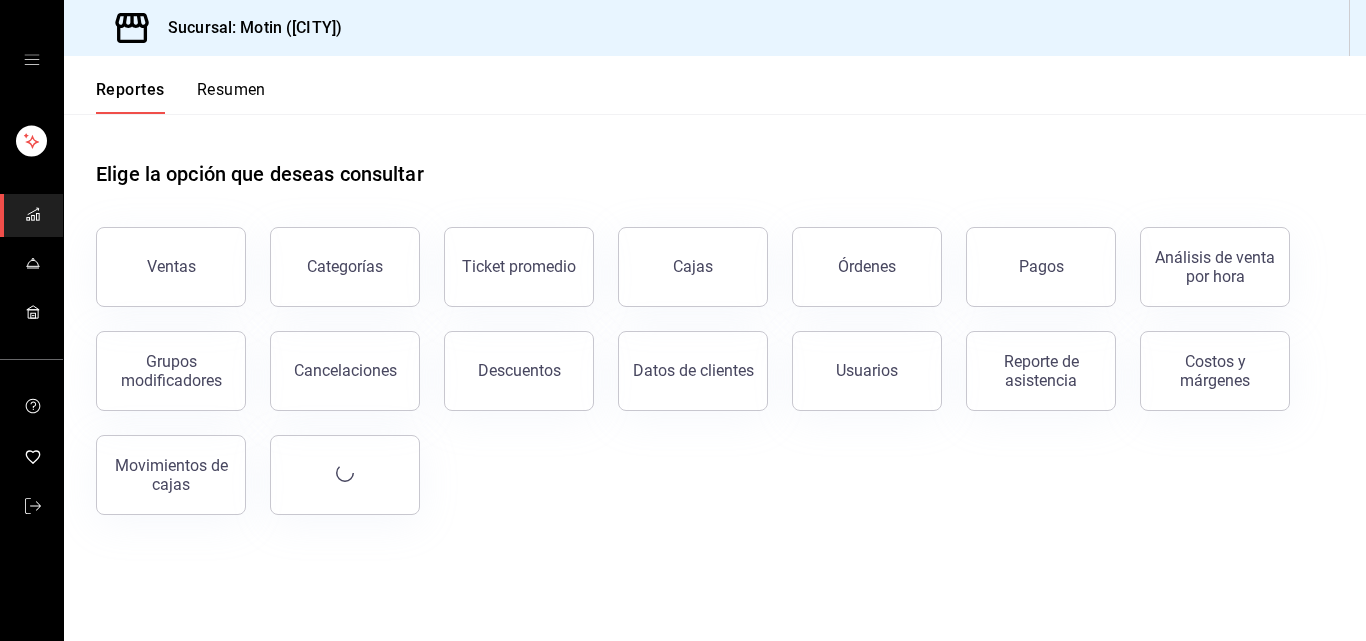 scroll, scrollTop: 0, scrollLeft: 0, axis: both 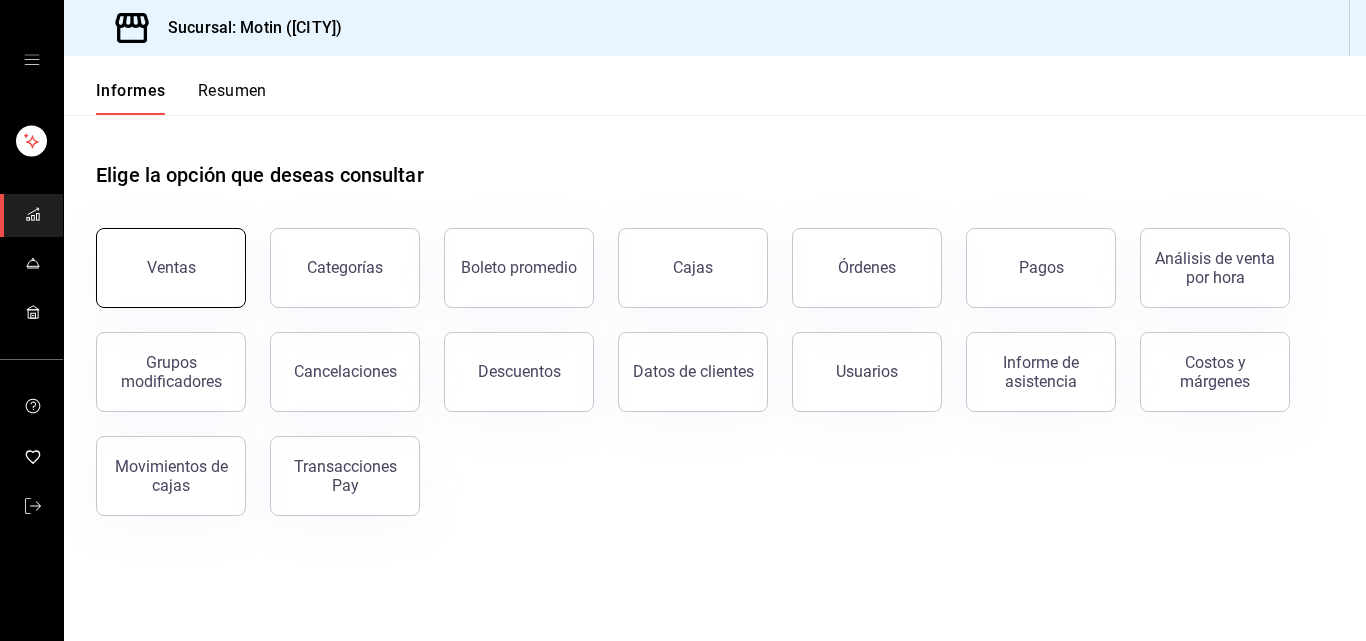 click on "Ventas" at bounding box center [171, 268] 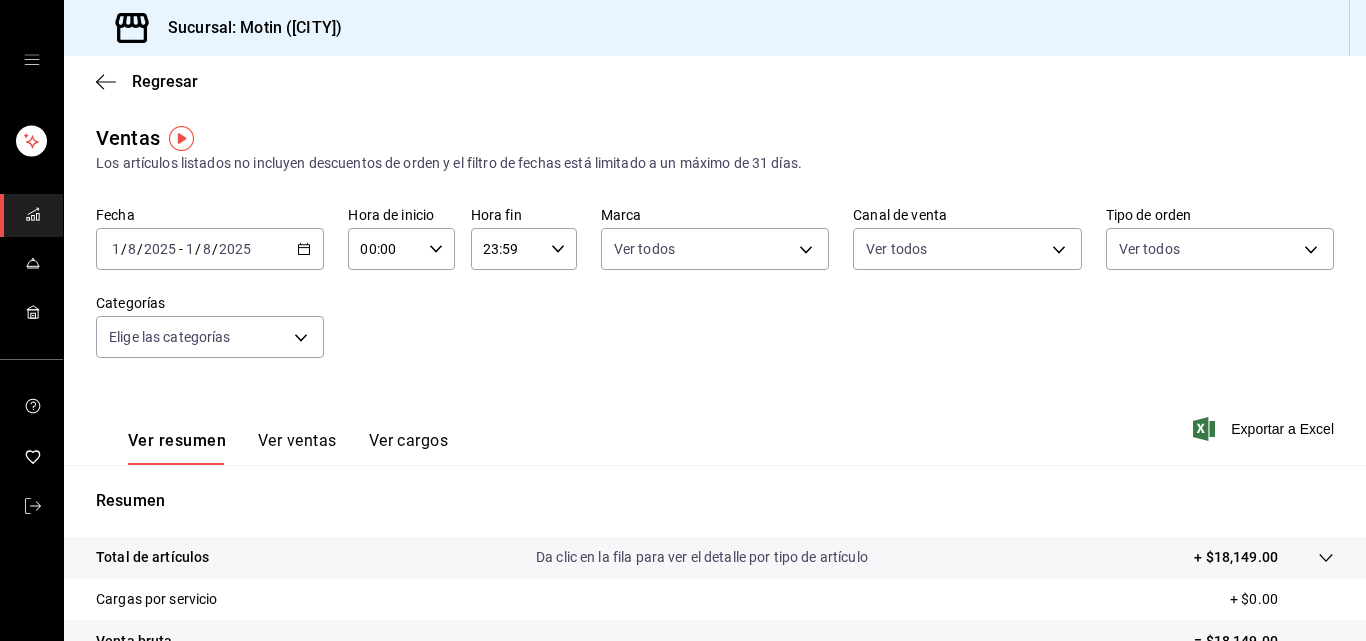 click 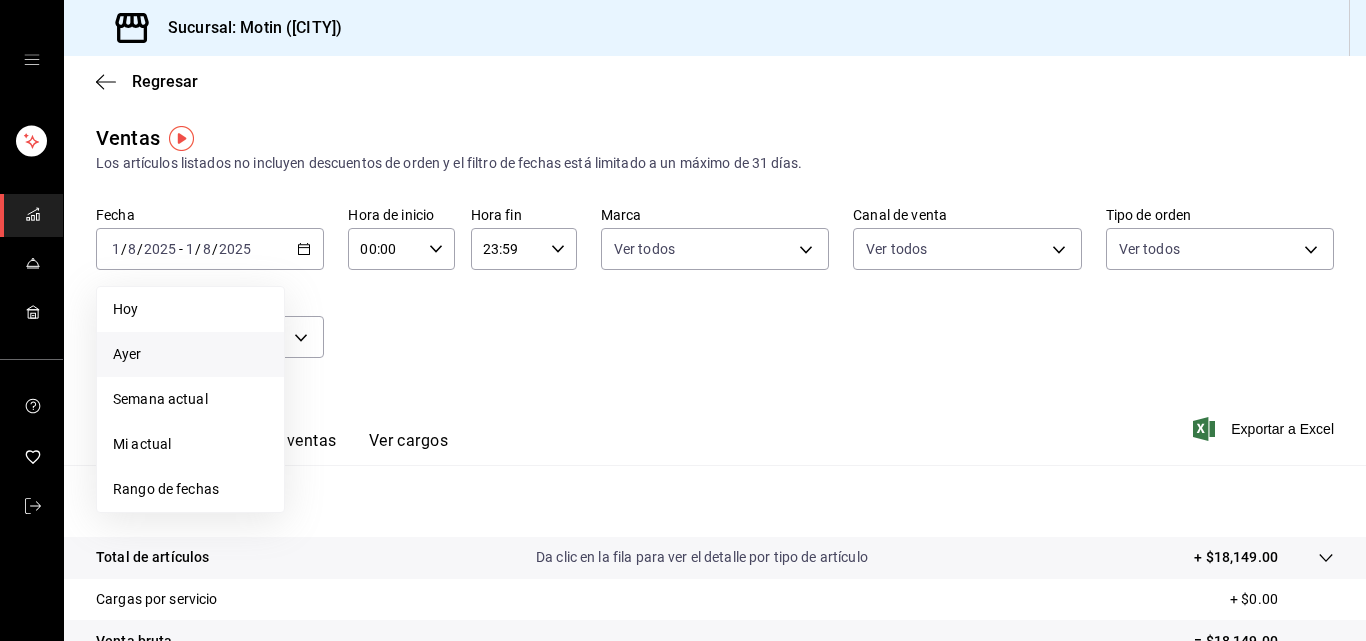 click on "Ayer" at bounding box center [190, 354] 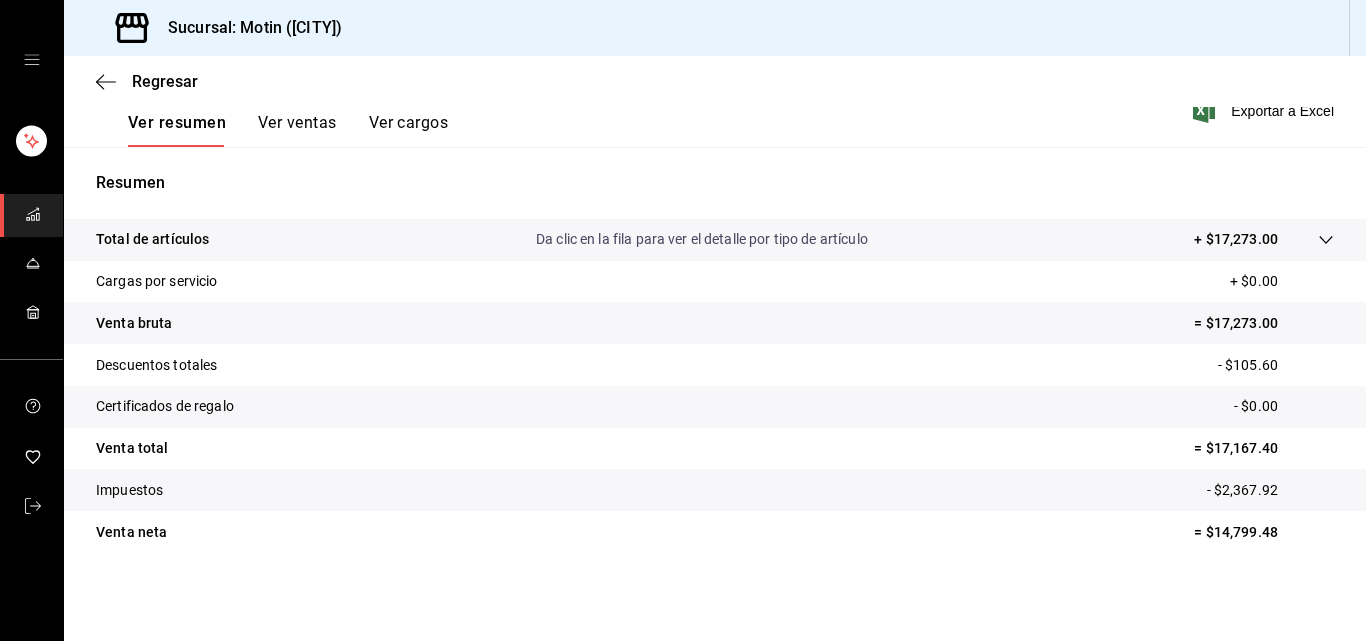 scroll, scrollTop: 278, scrollLeft: 0, axis: vertical 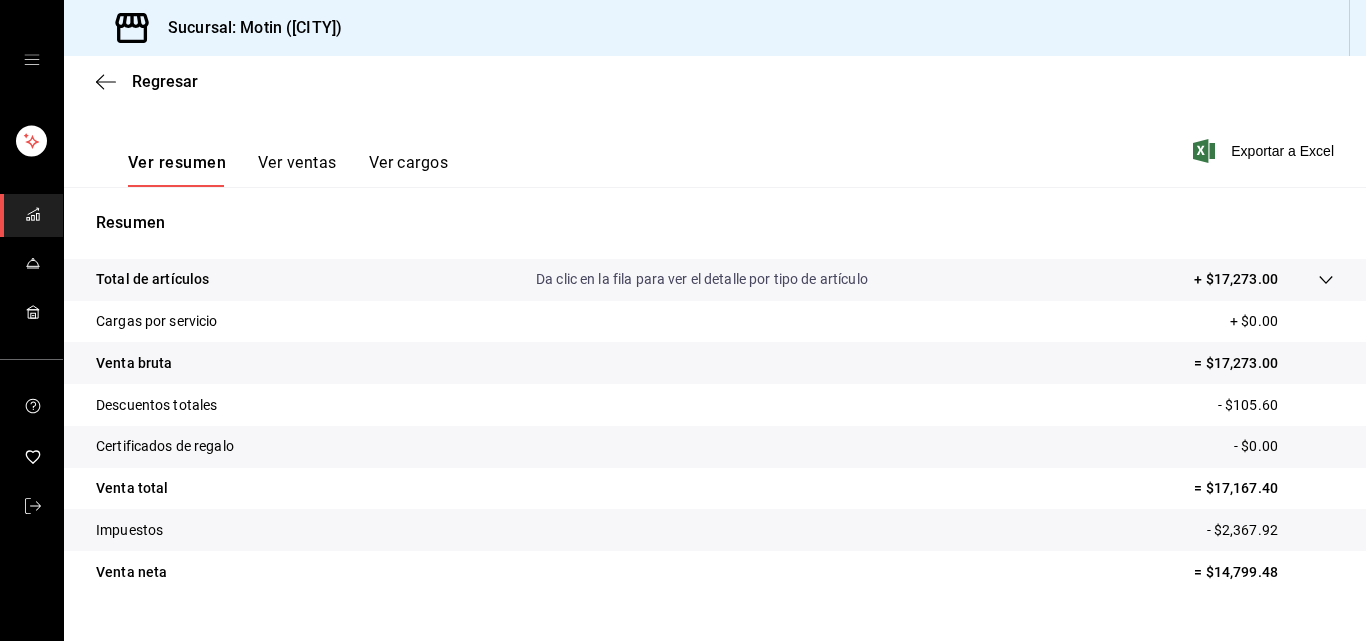 click on "Ver ventas" at bounding box center (297, 162) 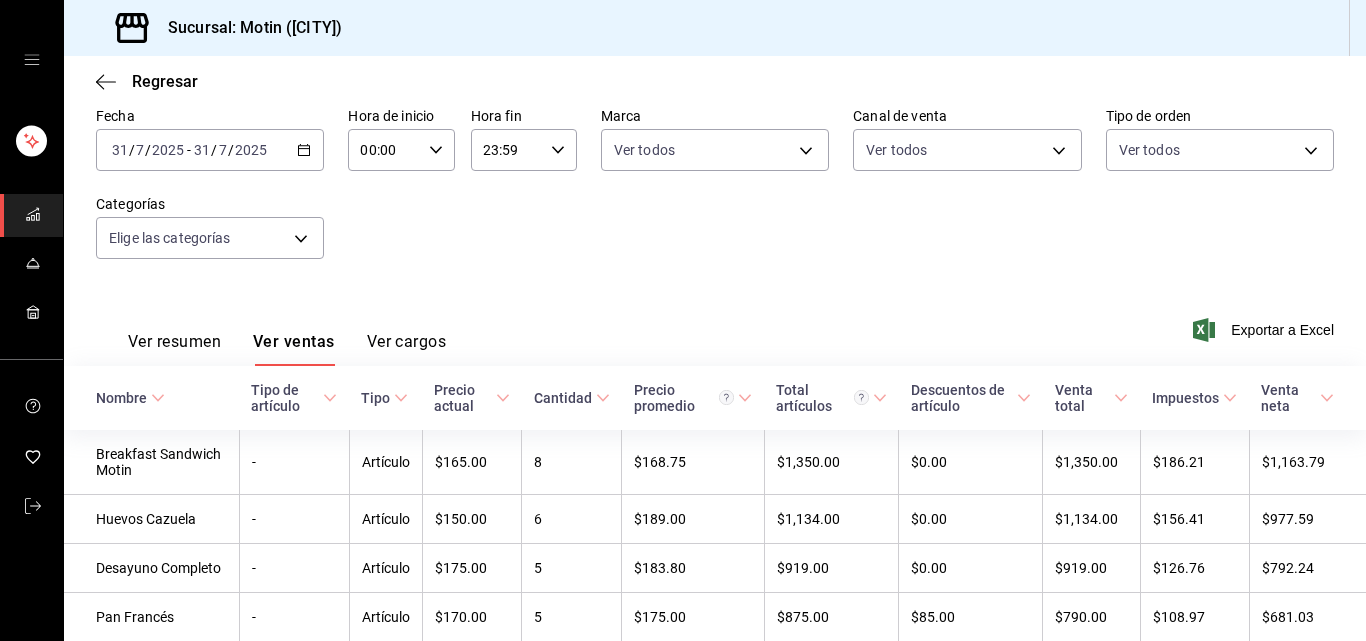 scroll, scrollTop: 278, scrollLeft: 0, axis: vertical 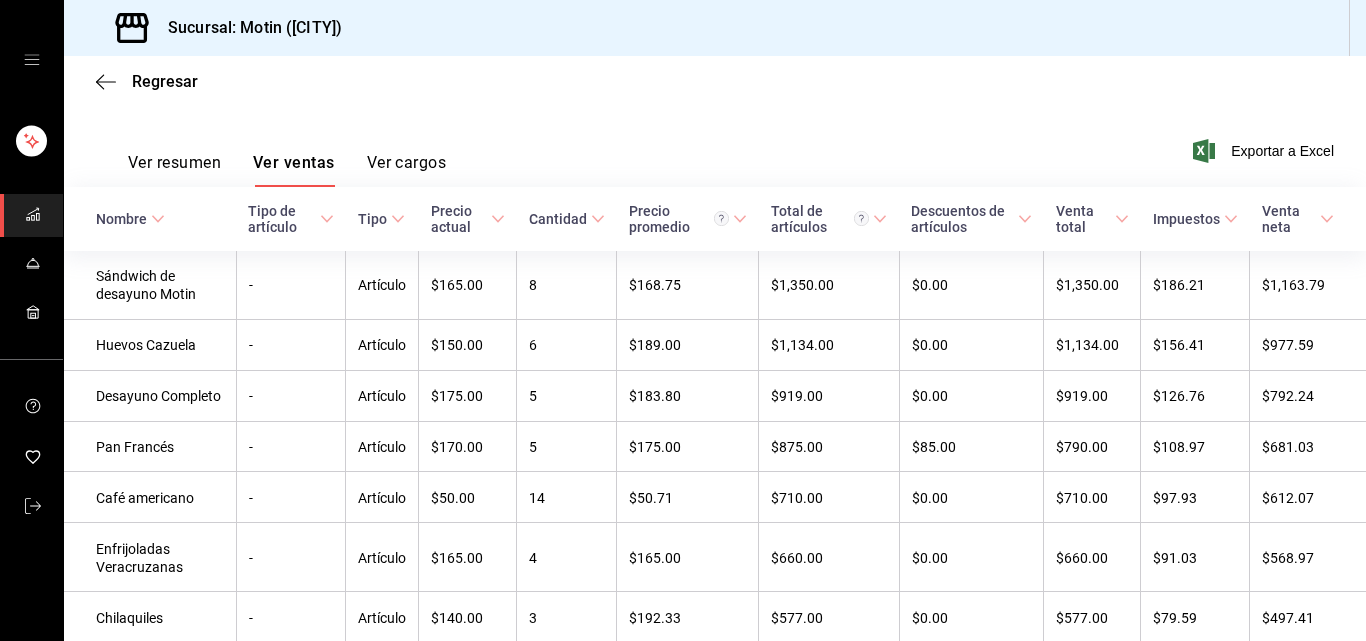 type 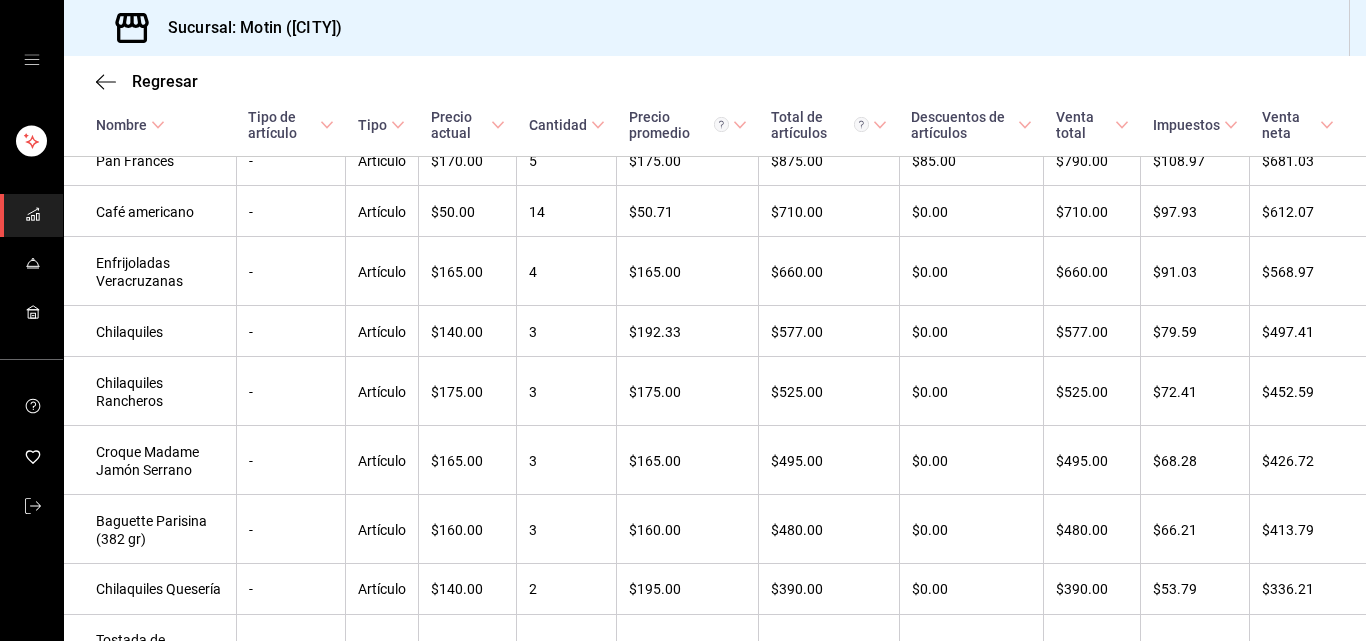 scroll, scrollTop: 638, scrollLeft: 0, axis: vertical 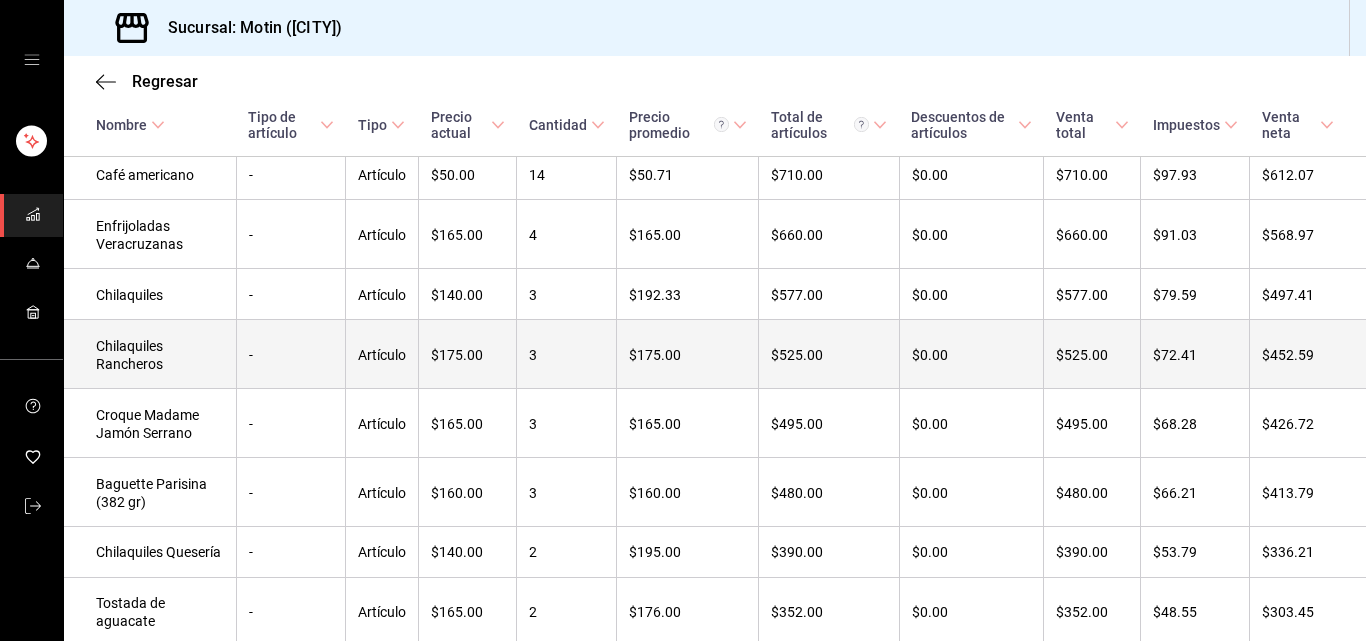 click on "Chilaquiles Rancheros" at bounding box center (150, 354) 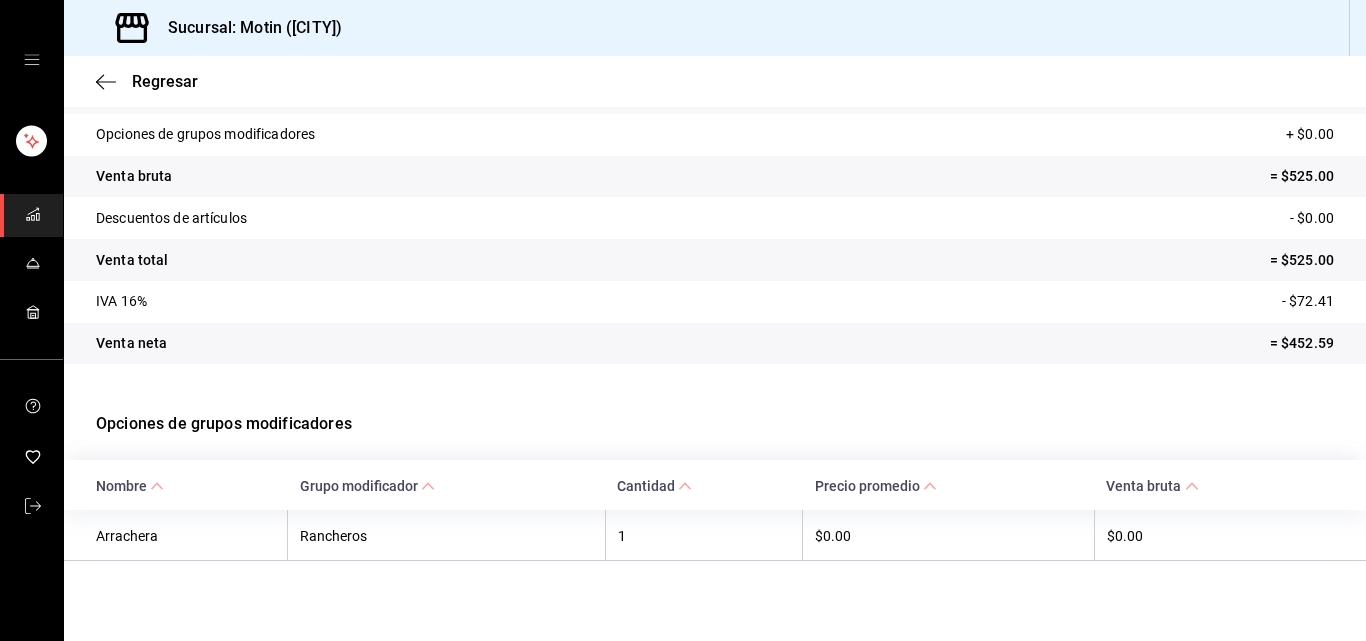 scroll, scrollTop: 160, scrollLeft: 0, axis: vertical 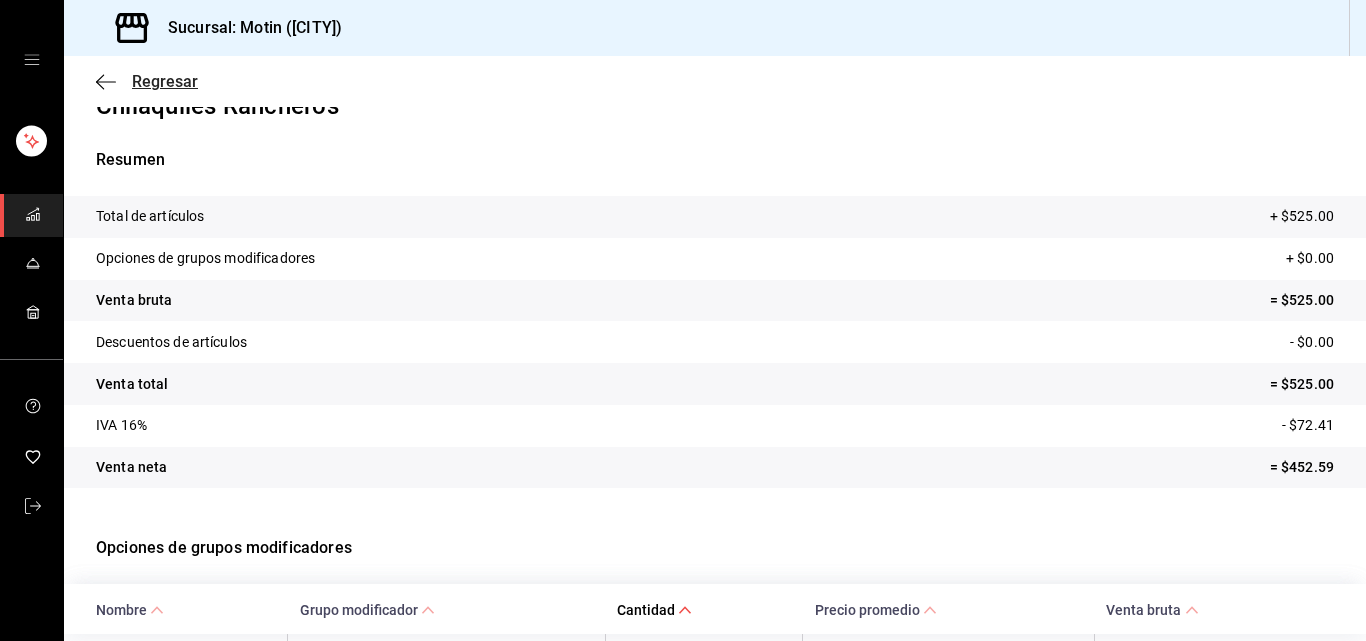 click 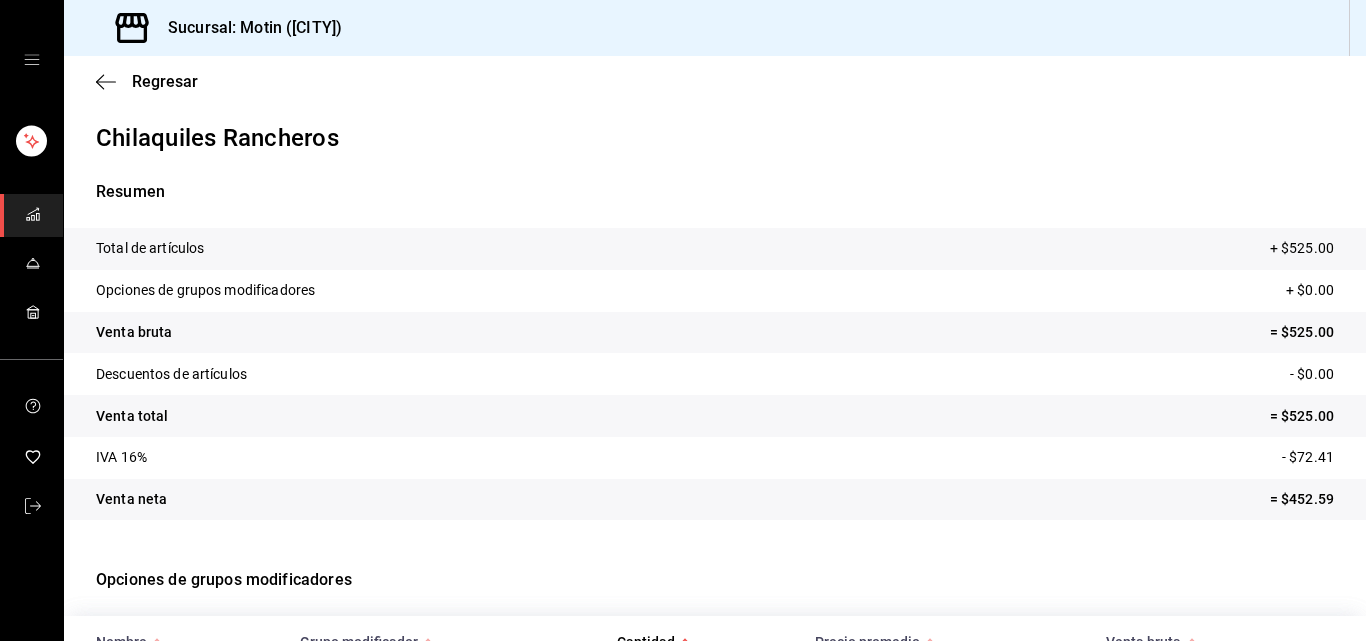 scroll, scrollTop: 0, scrollLeft: 0, axis: both 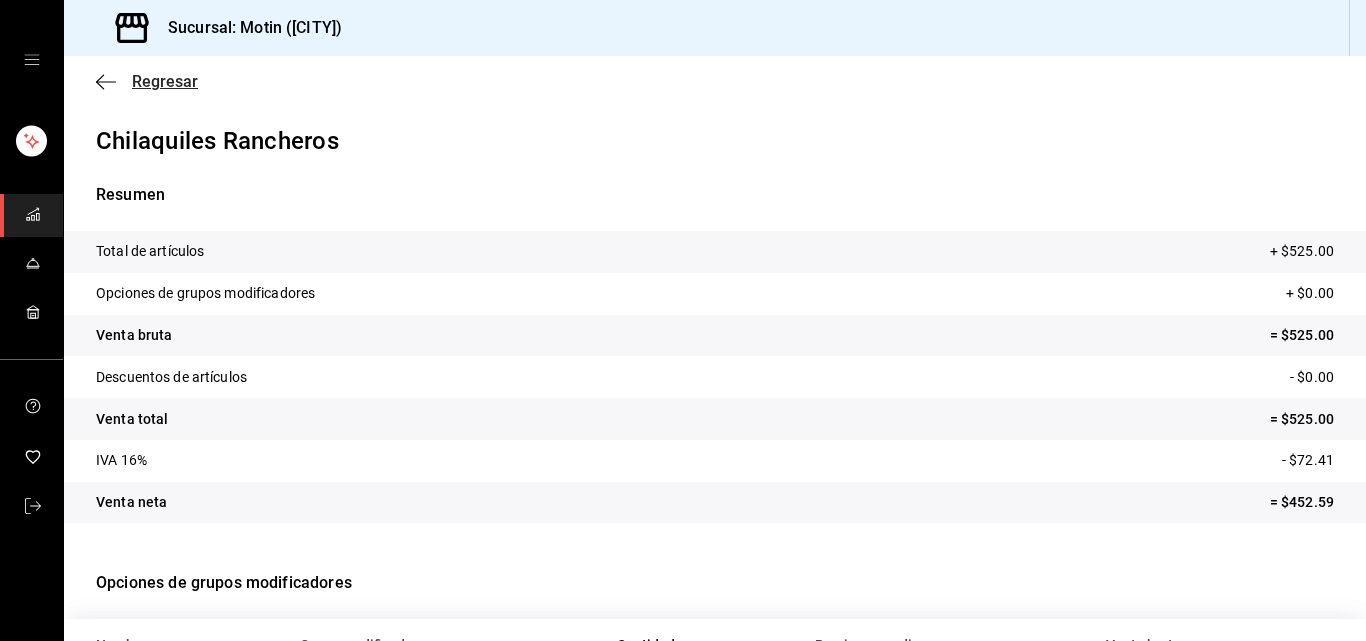 click on "Regresar" at bounding box center [165, 81] 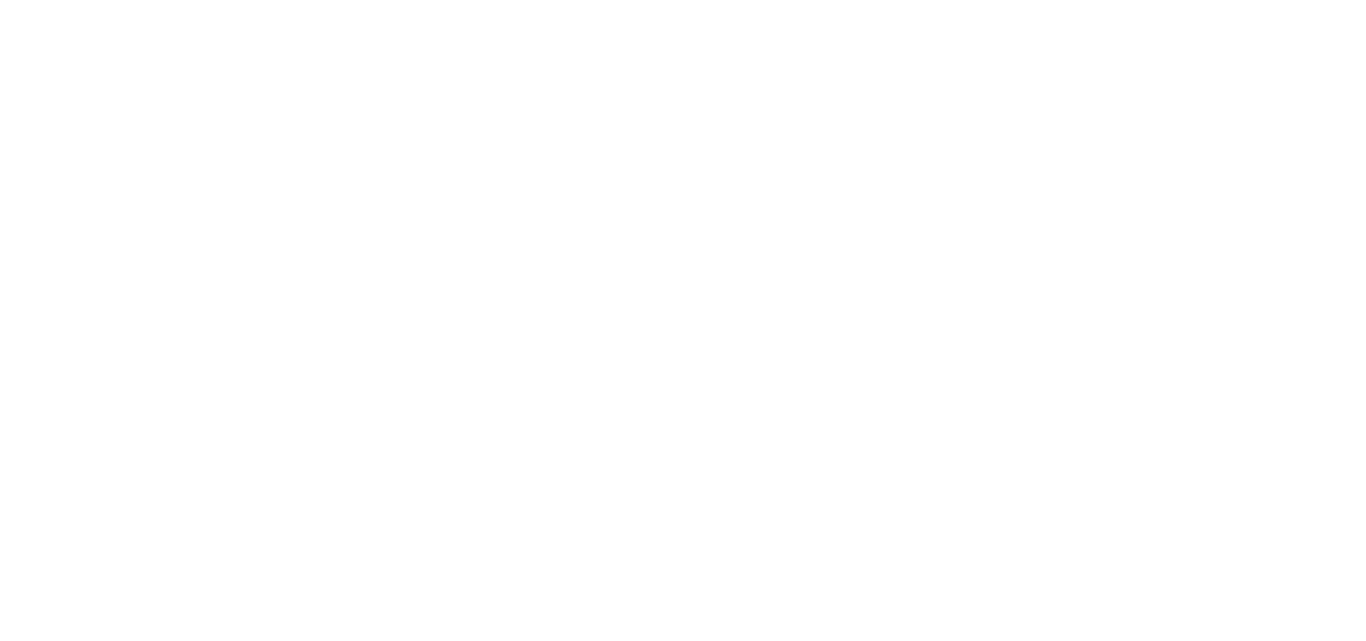 scroll, scrollTop: 0, scrollLeft: 0, axis: both 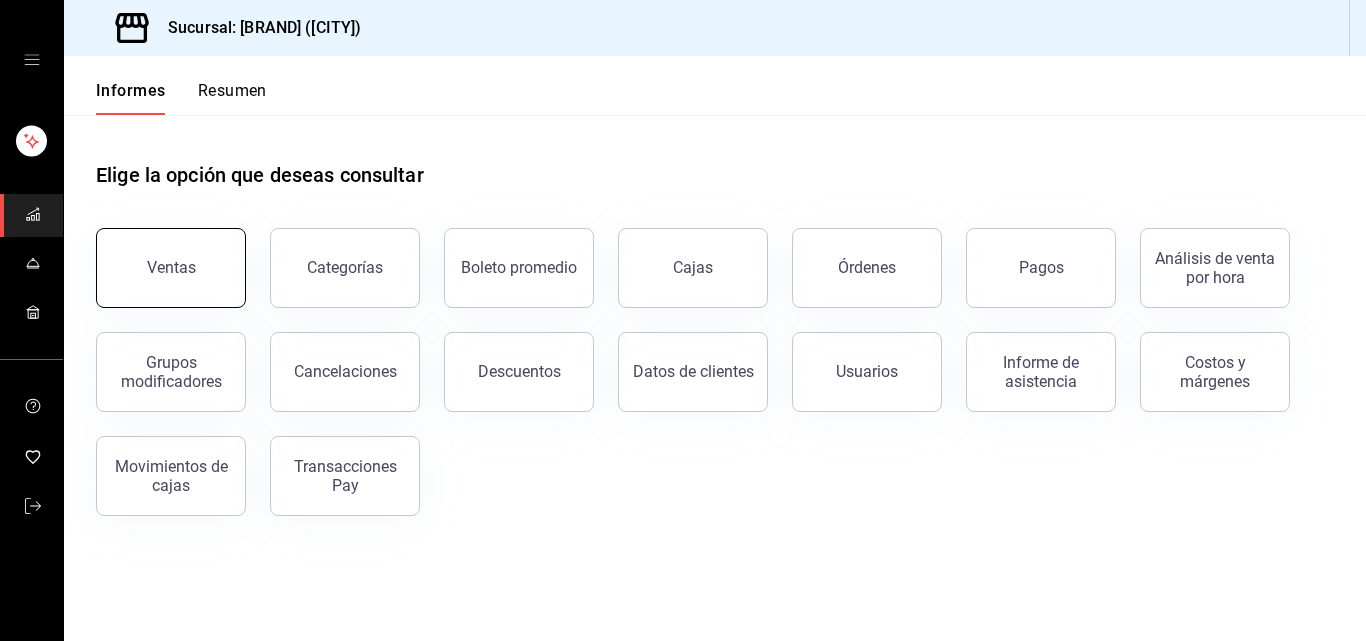 click on "Ventas" at bounding box center [171, 268] 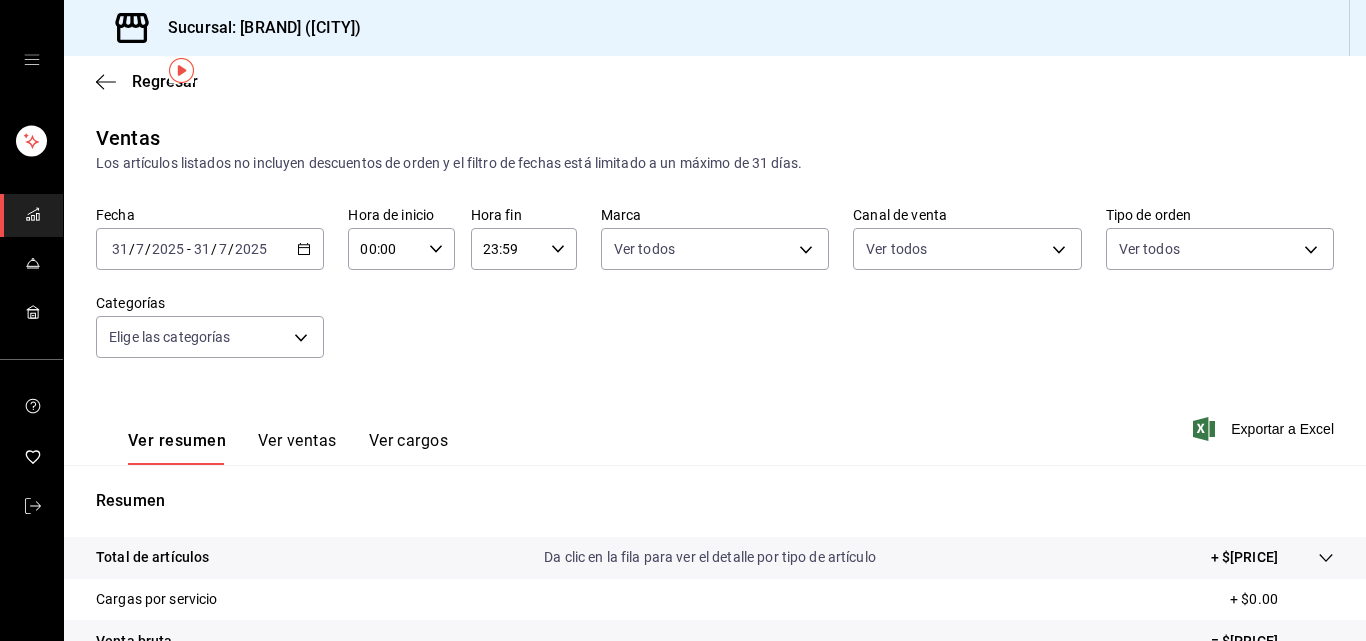 scroll, scrollTop: 68, scrollLeft: 0, axis: vertical 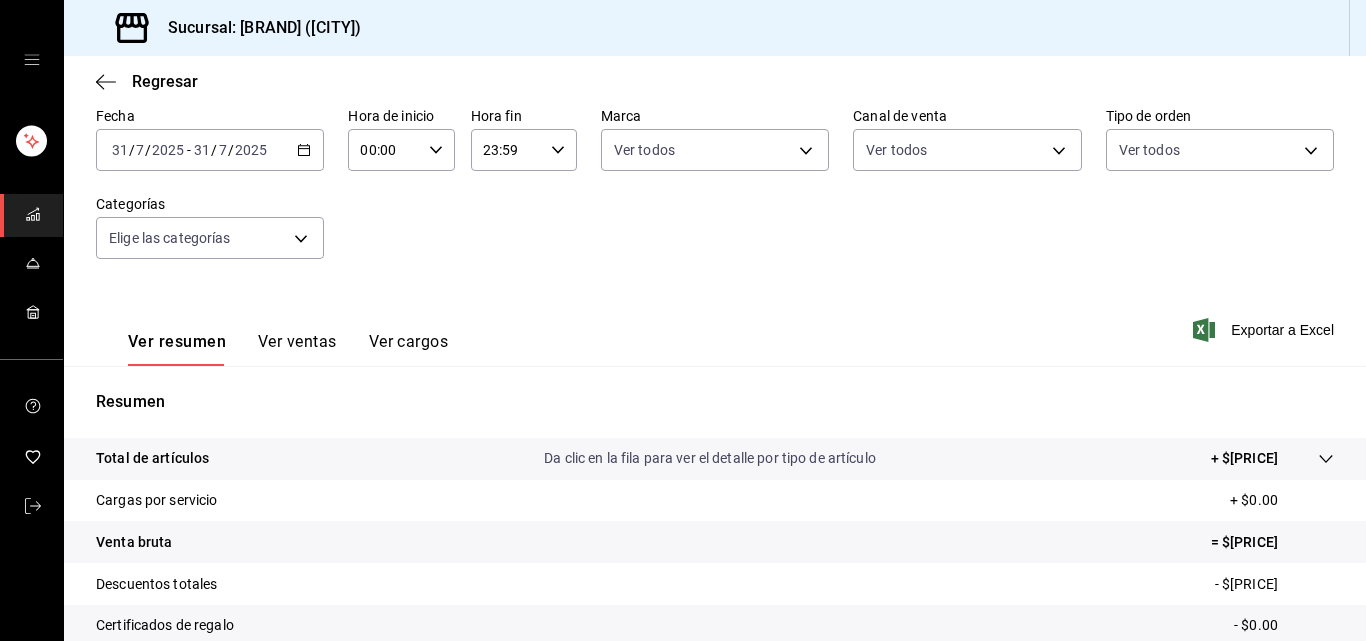 click 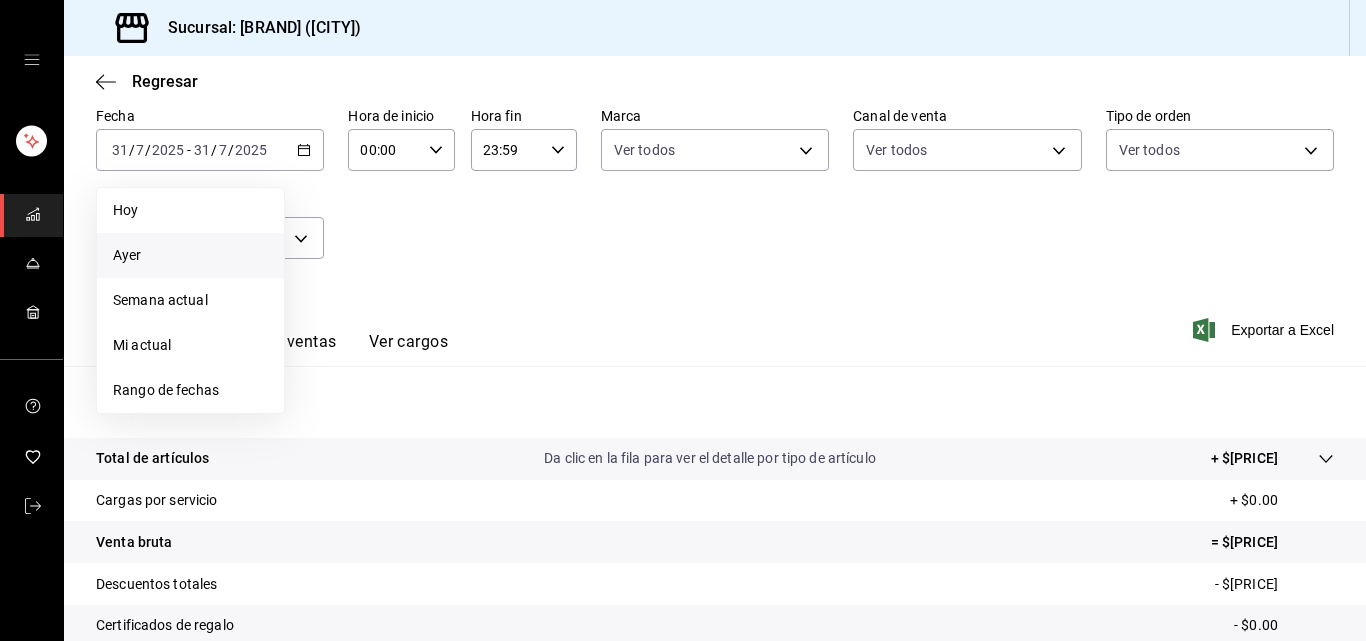 click on "Ayer" at bounding box center (190, 255) 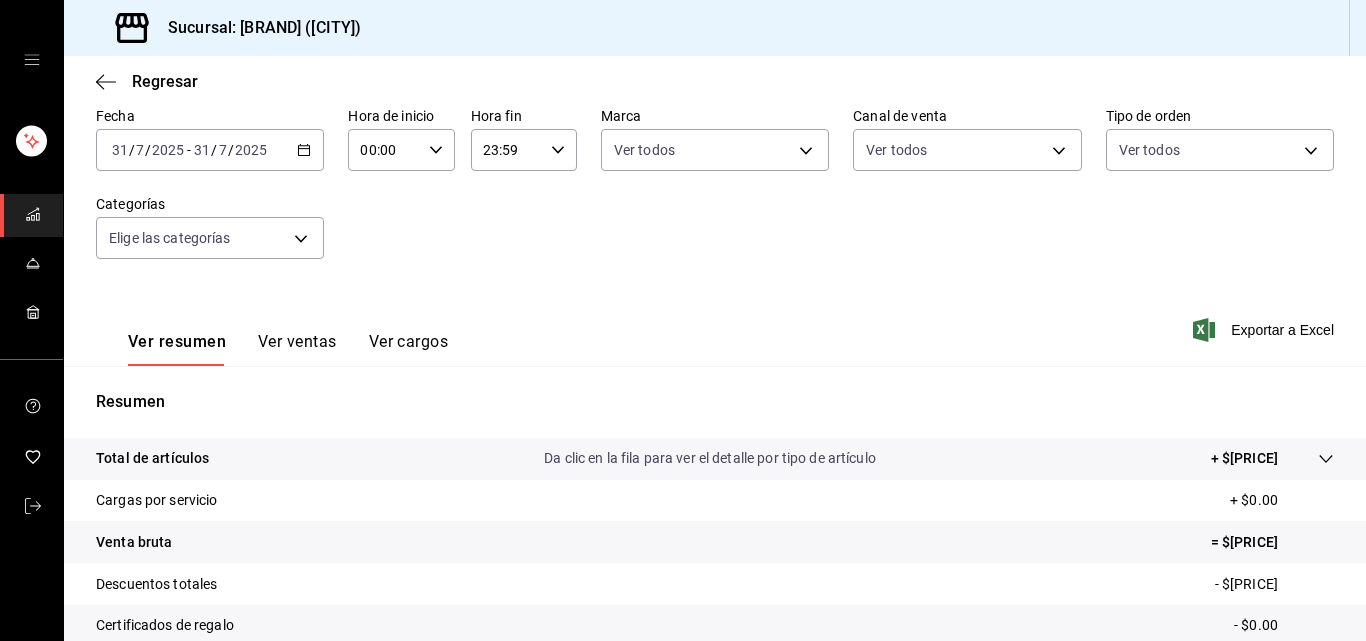 scroll, scrollTop: 104, scrollLeft: 0, axis: vertical 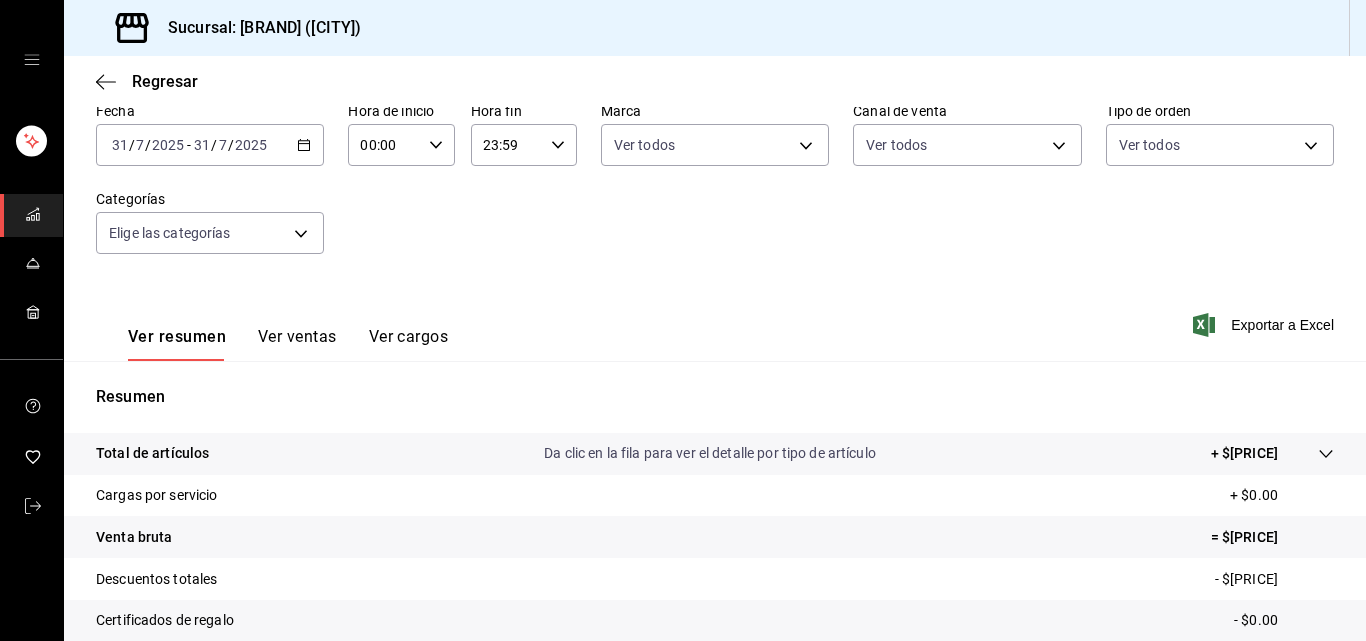 click on "Ver ventas" at bounding box center (297, 336) 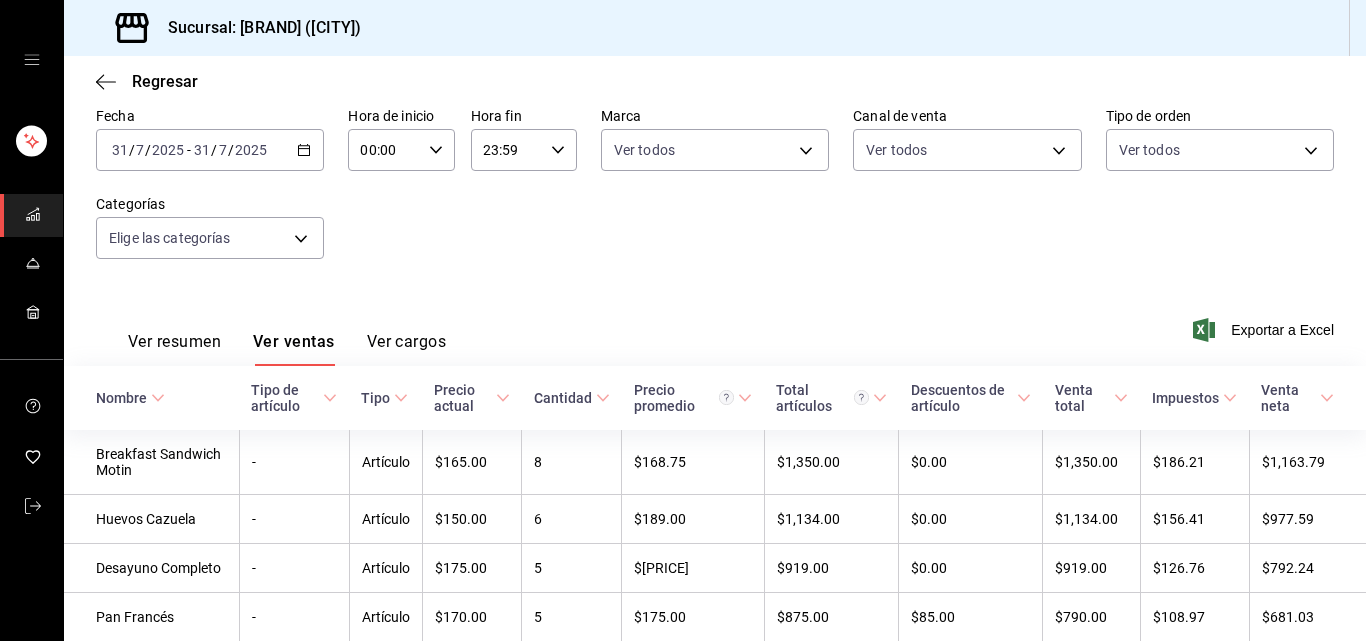 scroll, scrollTop: 104, scrollLeft: 0, axis: vertical 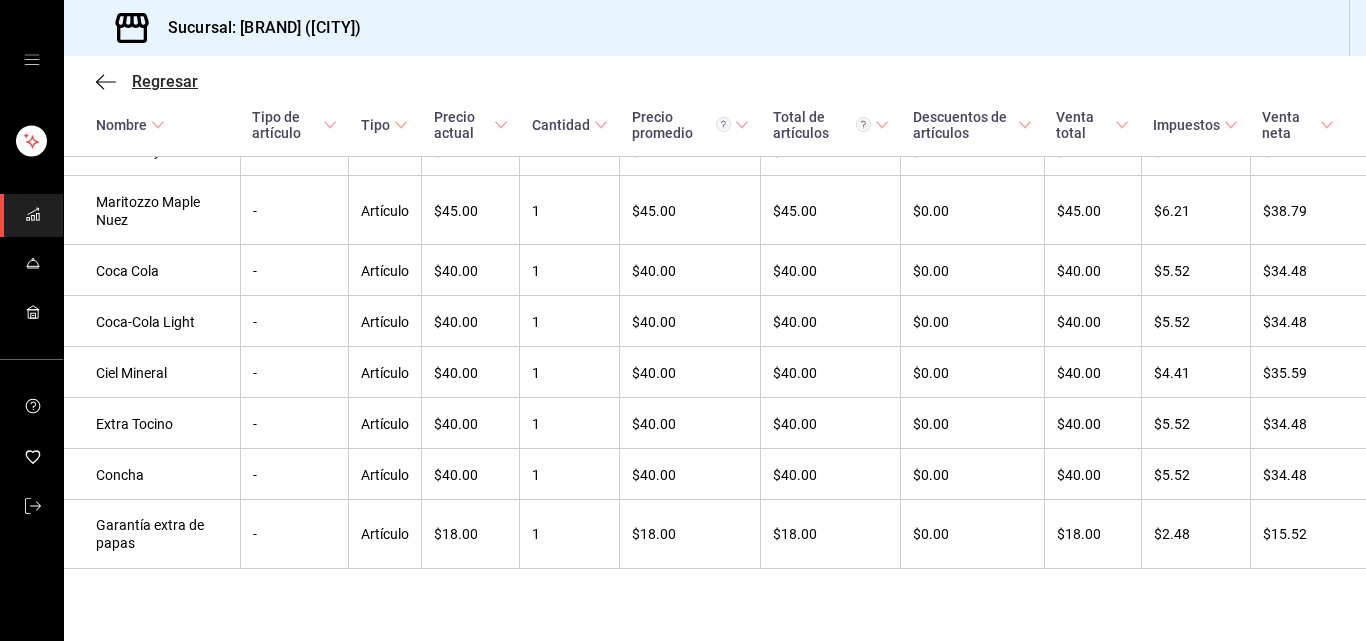 click on "Regresar" at bounding box center [165, 81] 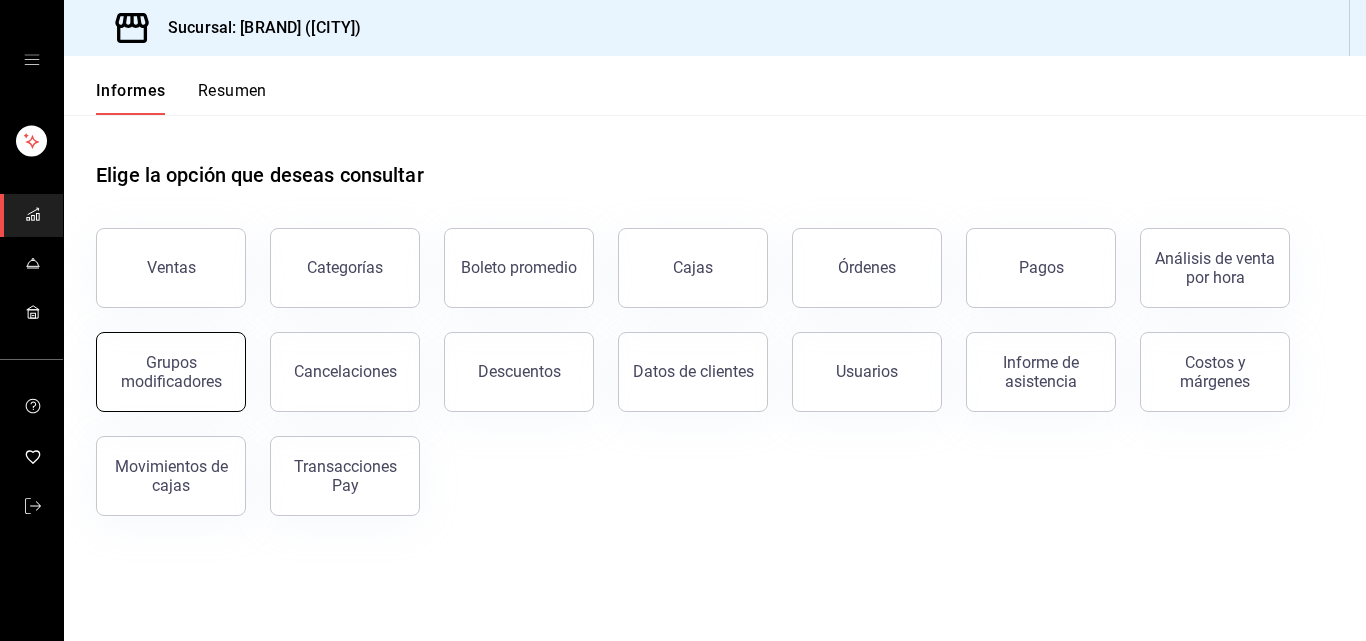 click on "Grupos modificadores" at bounding box center (171, 372) 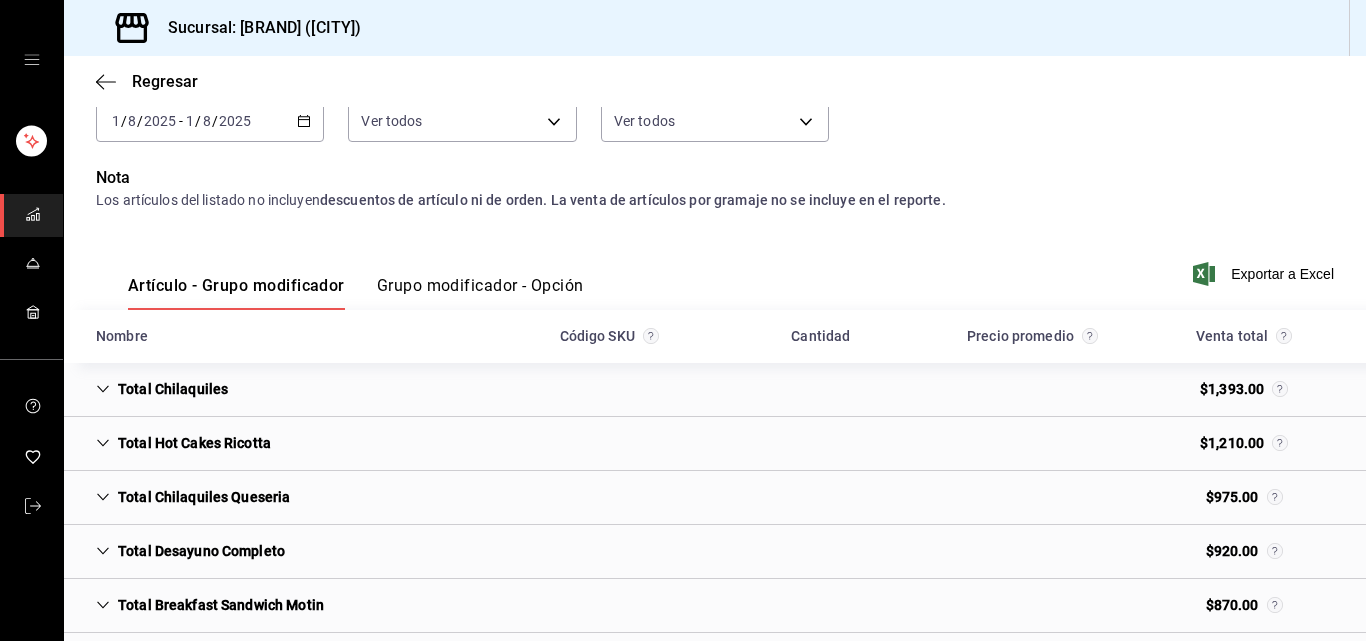 scroll, scrollTop: 116, scrollLeft: 0, axis: vertical 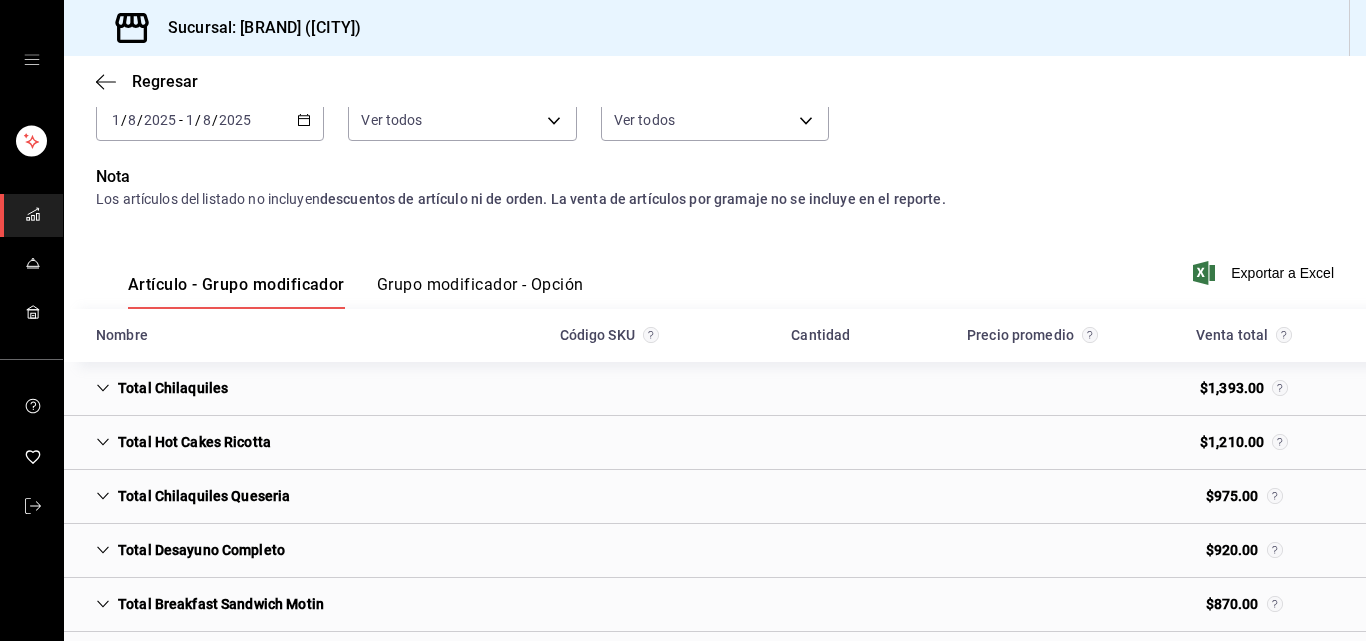 click 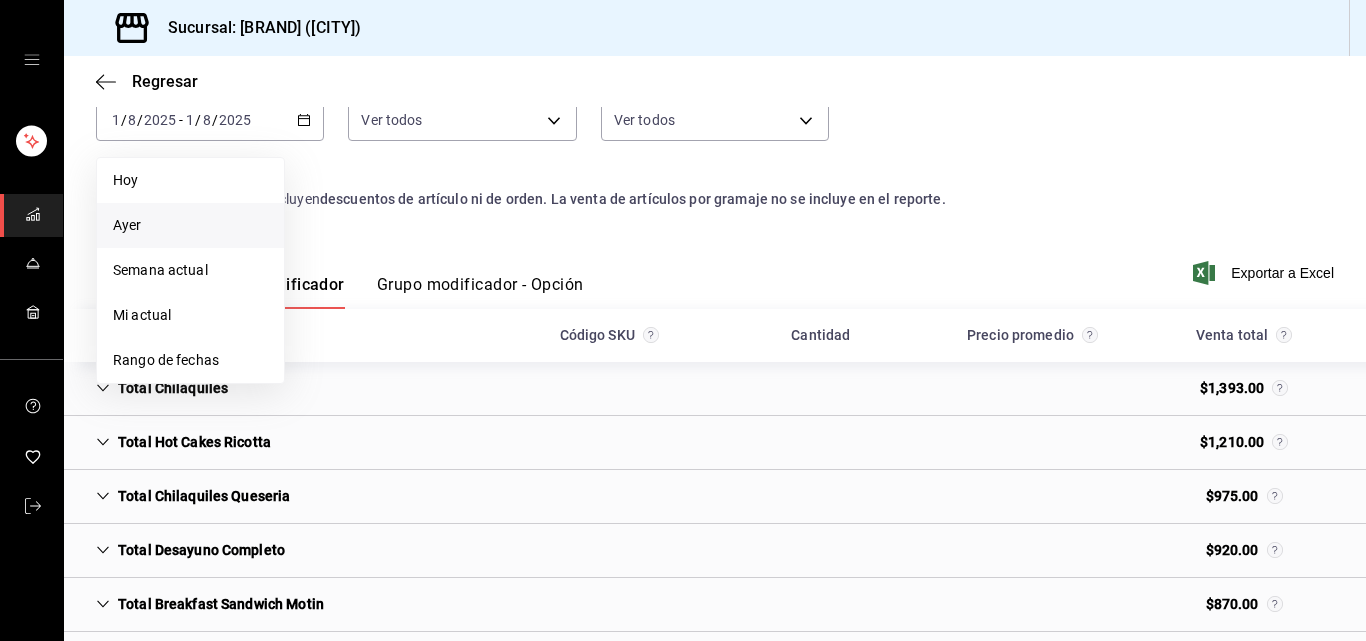 click on "Ayer" at bounding box center [190, 225] 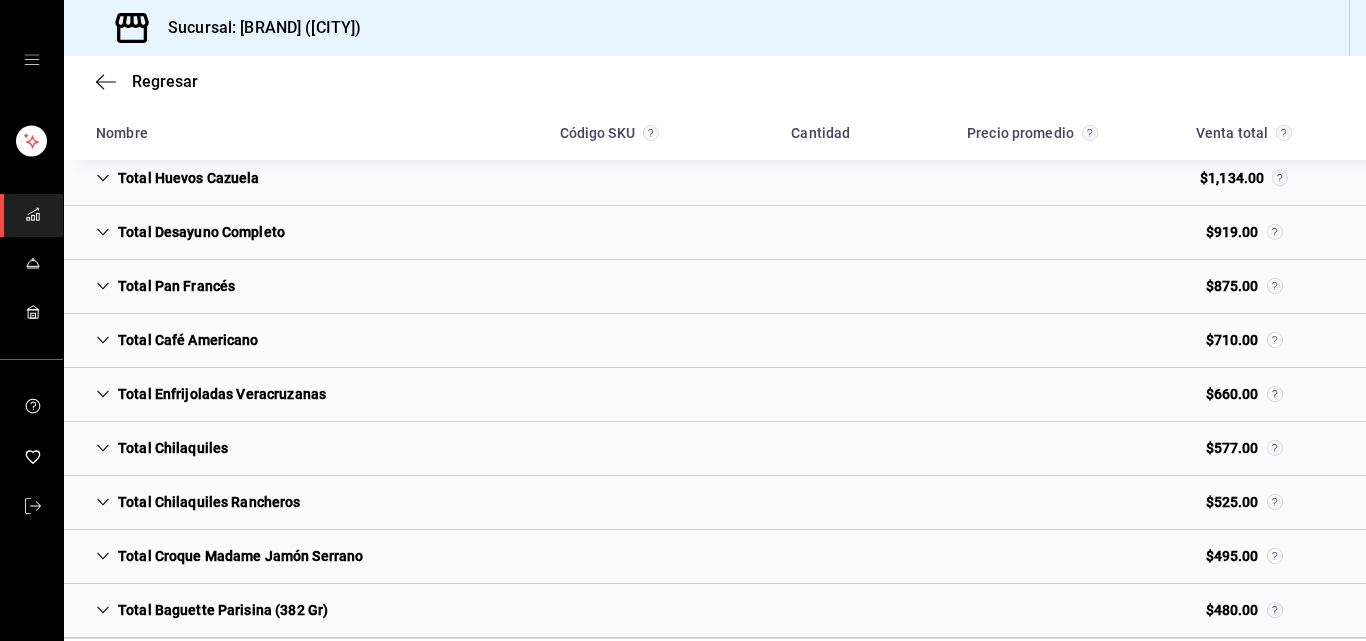 scroll, scrollTop: 397, scrollLeft: 0, axis: vertical 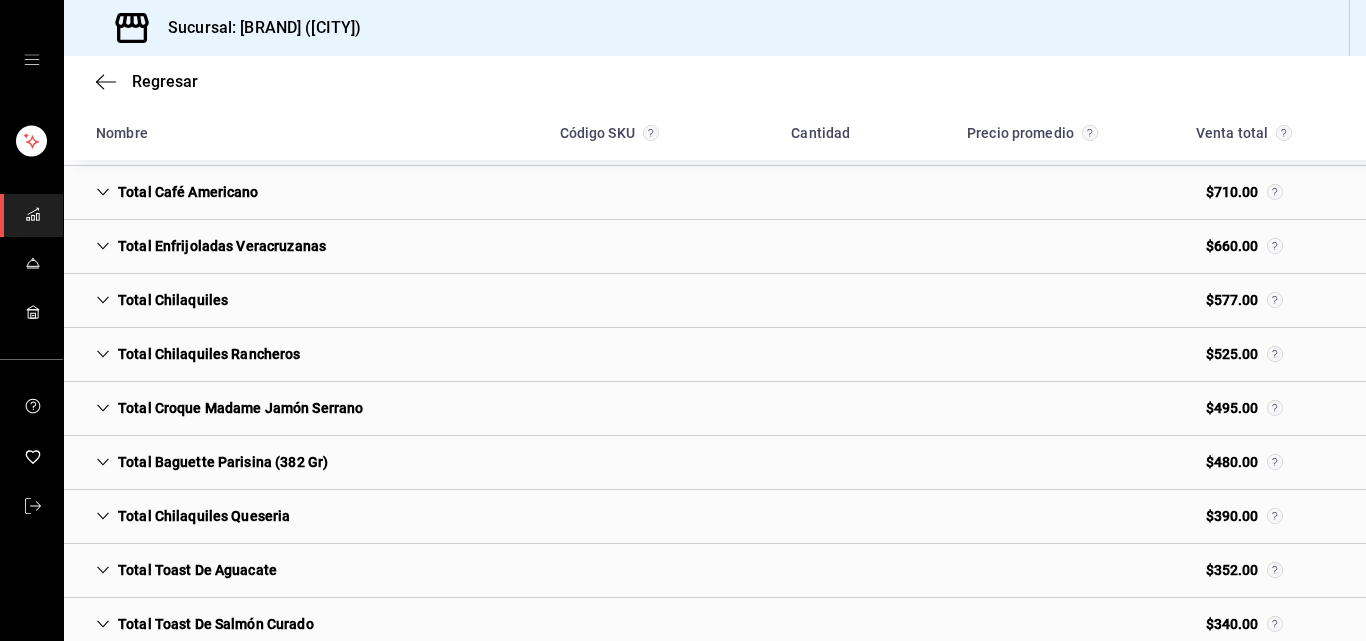 click 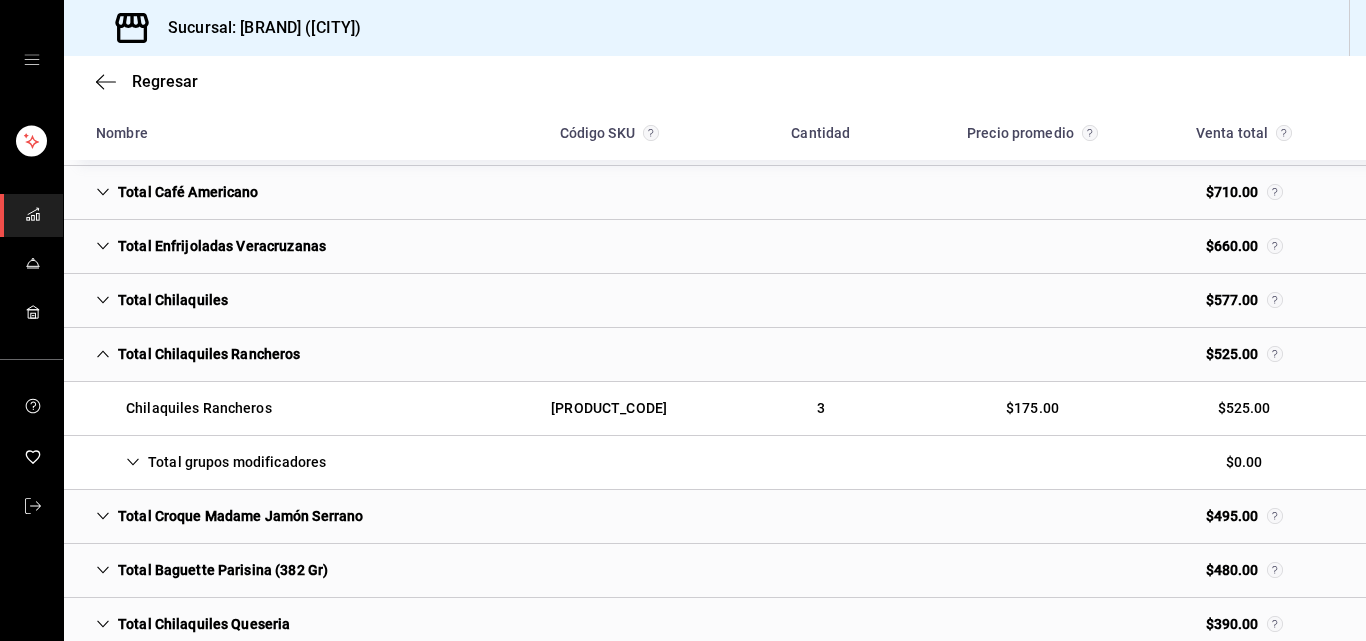 click on "Total grupos modificadores" at bounding box center [211, 462] 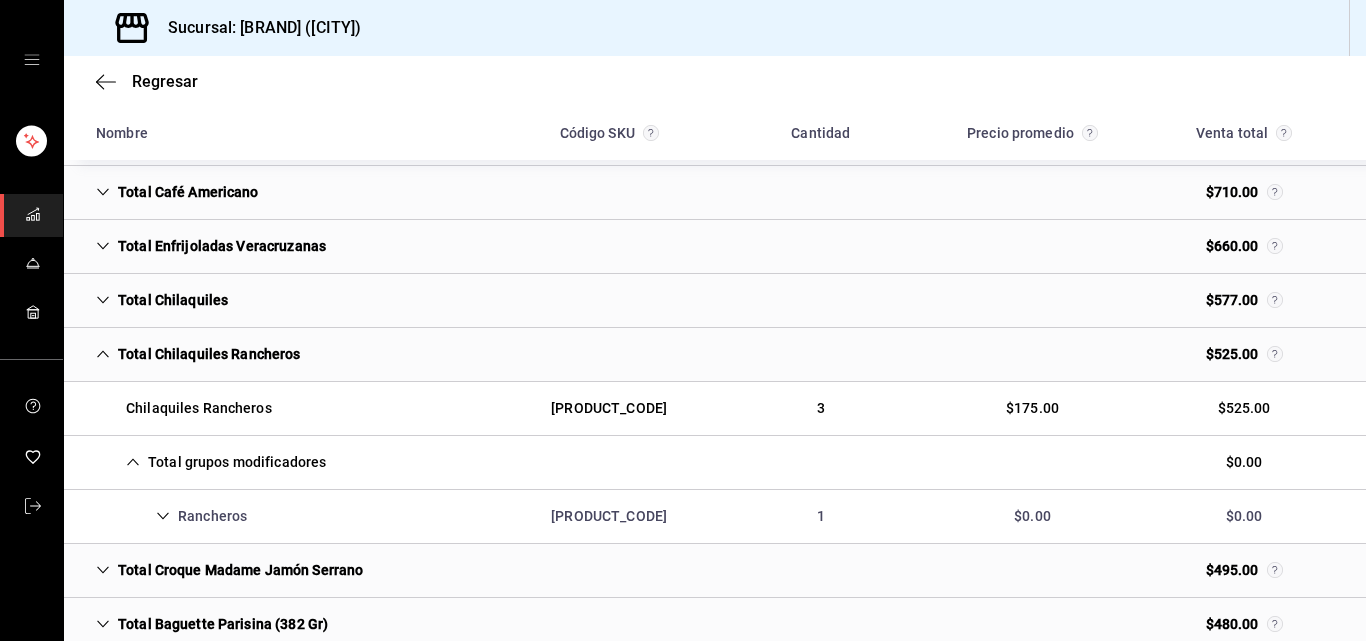 click 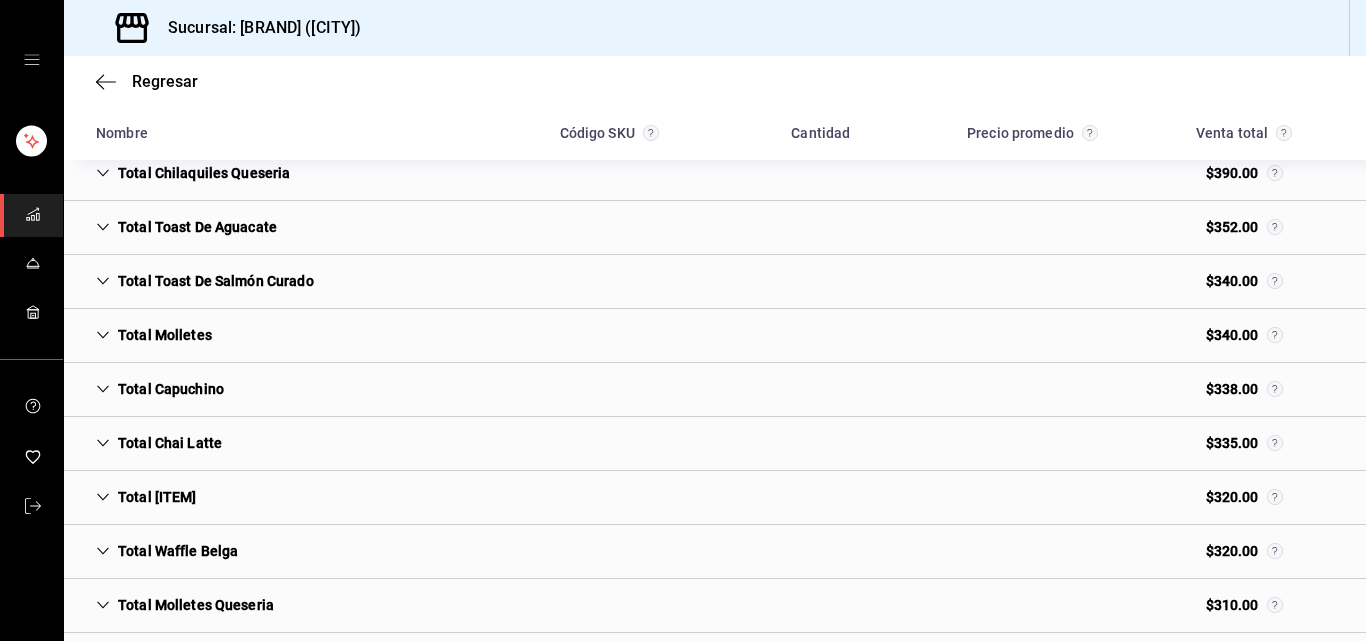 scroll, scrollTop: 991, scrollLeft: 0, axis: vertical 